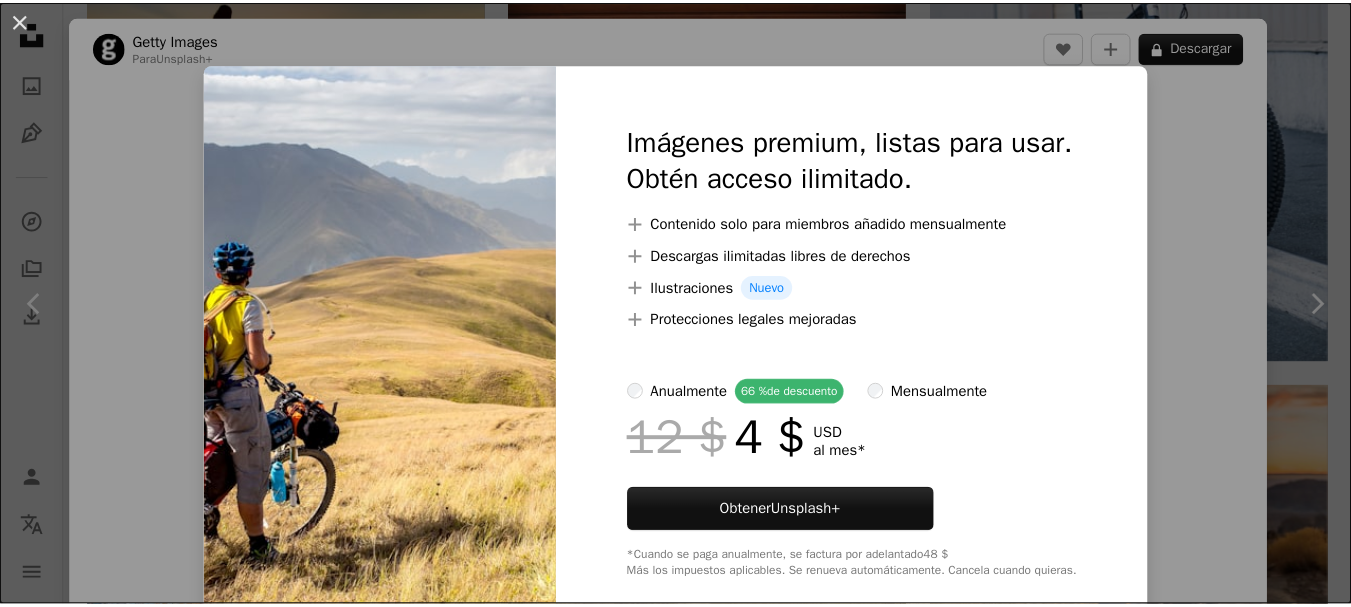 scroll, scrollTop: 2000, scrollLeft: 0, axis: vertical 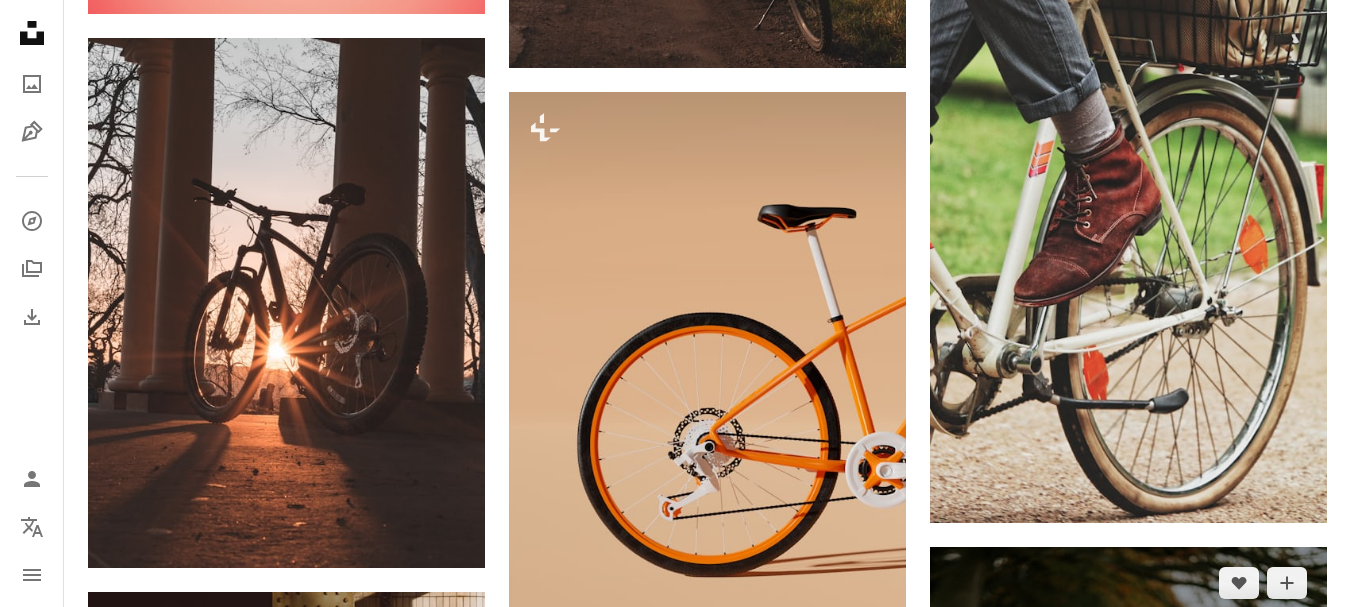 click at bounding box center [1128, 816] 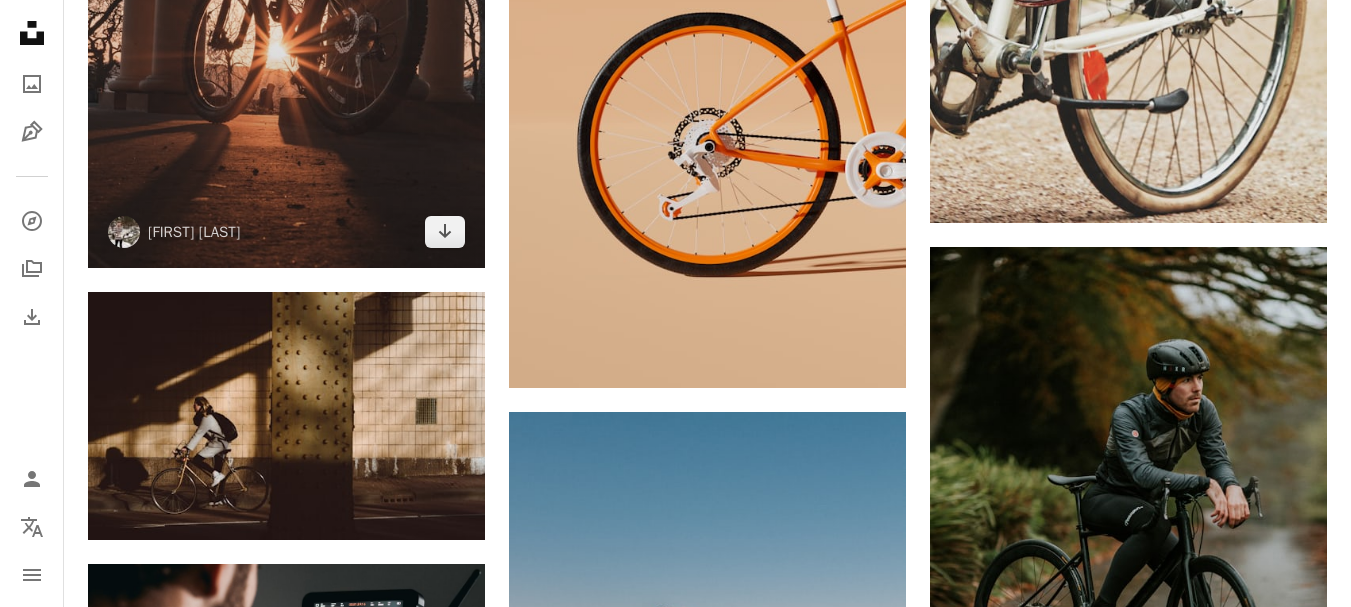 scroll, scrollTop: 3600, scrollLeft: 0, axis: vertical 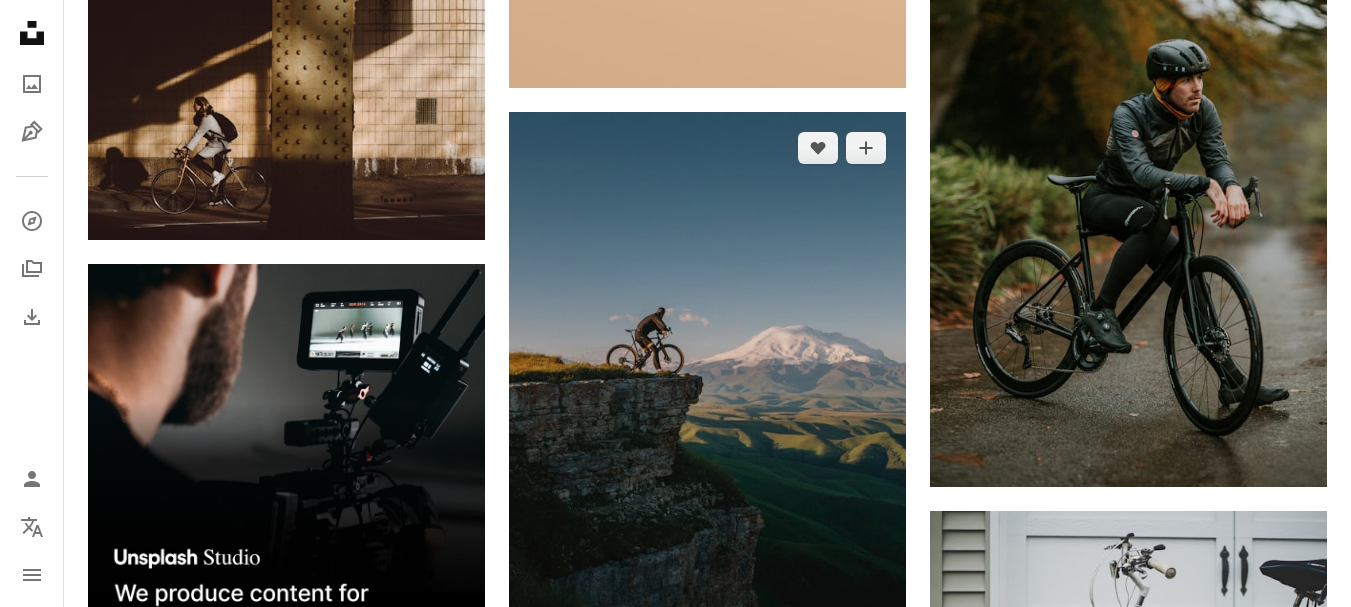 click at bounding box center [707, 394] 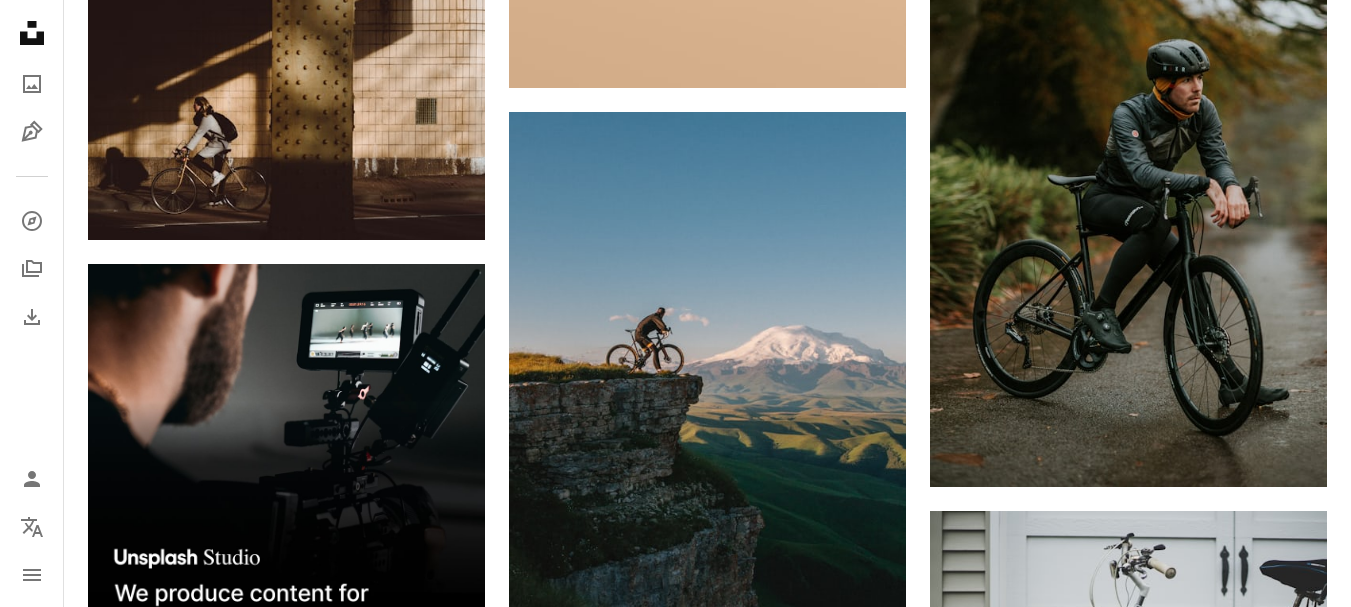 click at bounding box center (1128, 931) 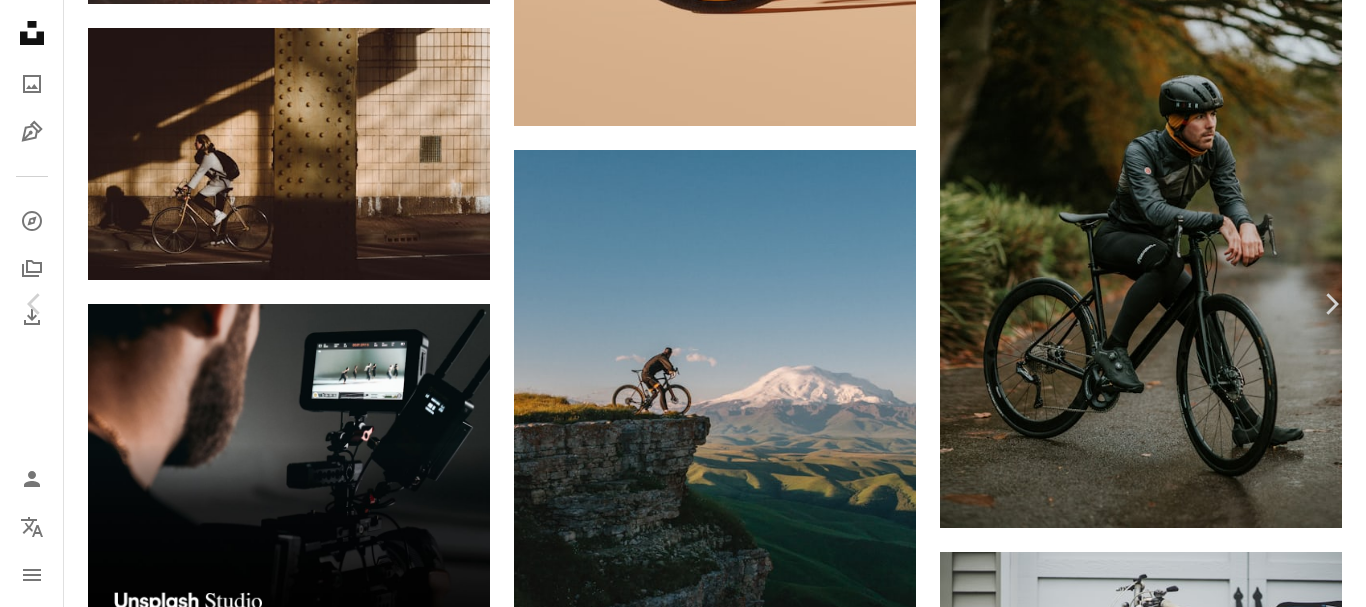 click on "Descargar gratis" at bounding box center (1160, 3953) 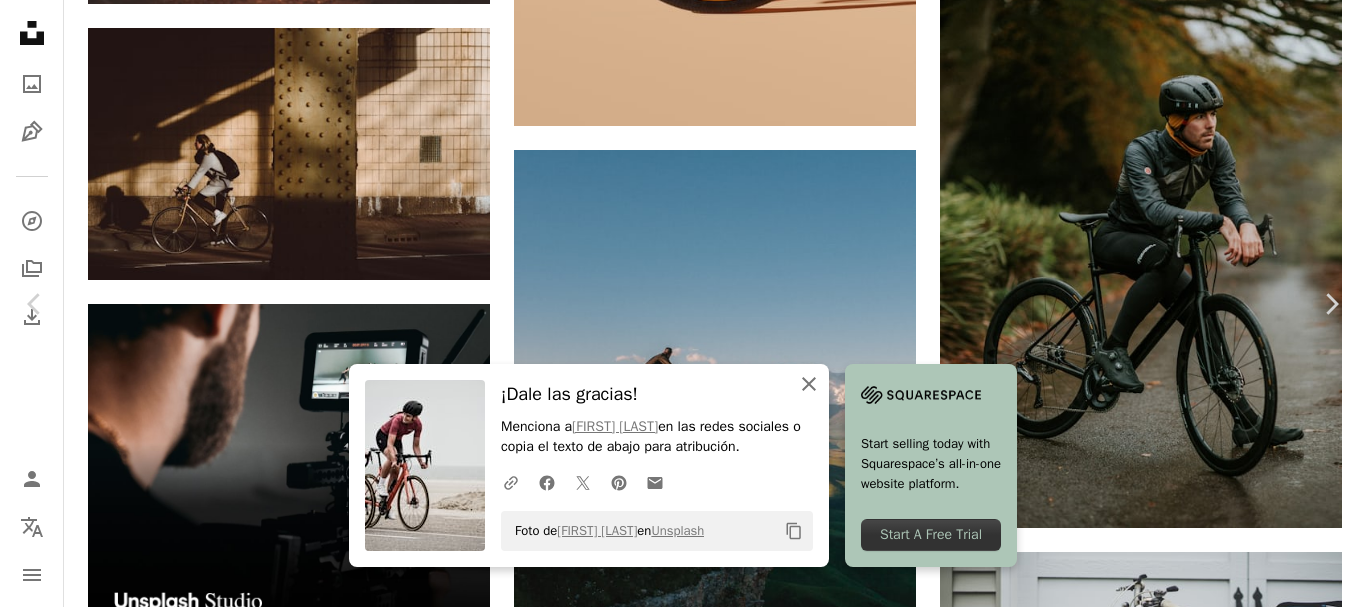 click 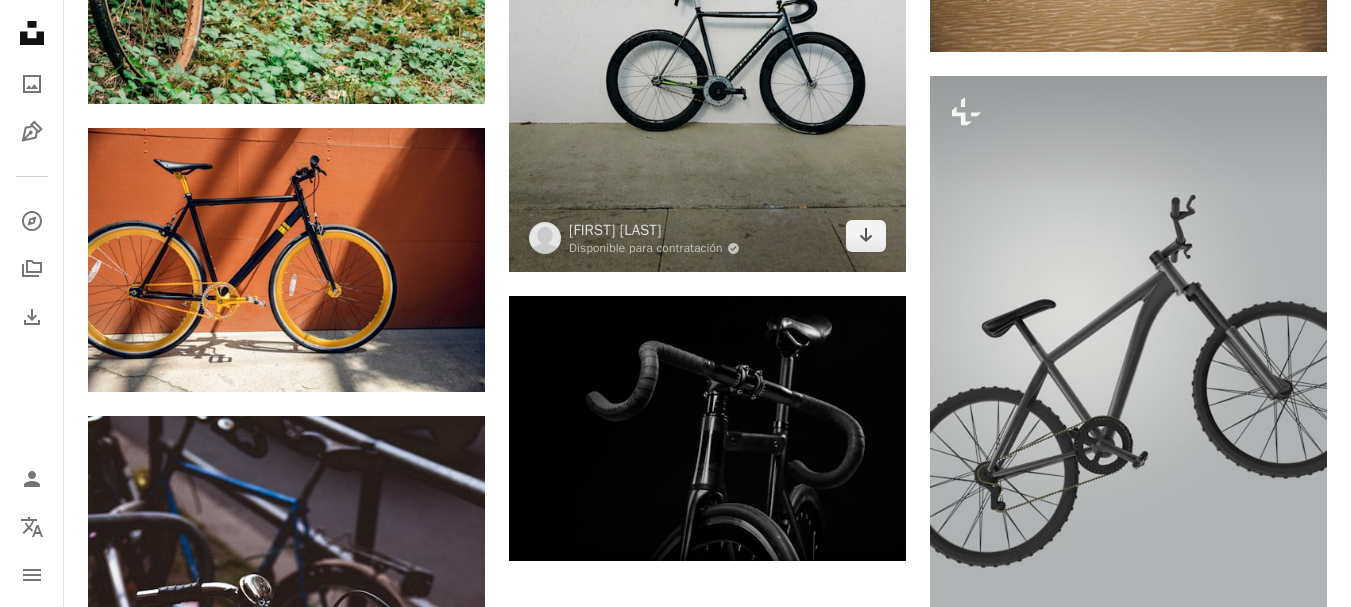 scroll, scrollTop: 5300, scrollLeft: 0, axis: vertical 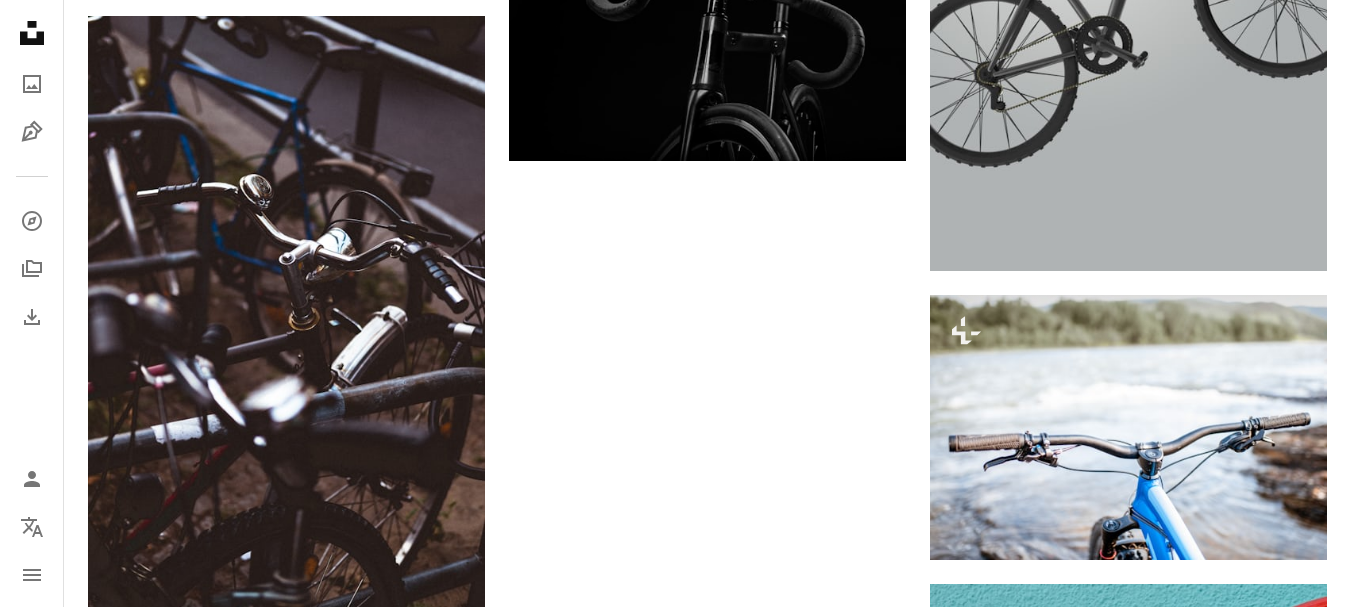 click on "Cargar más" at bounding box center [707, 1310] 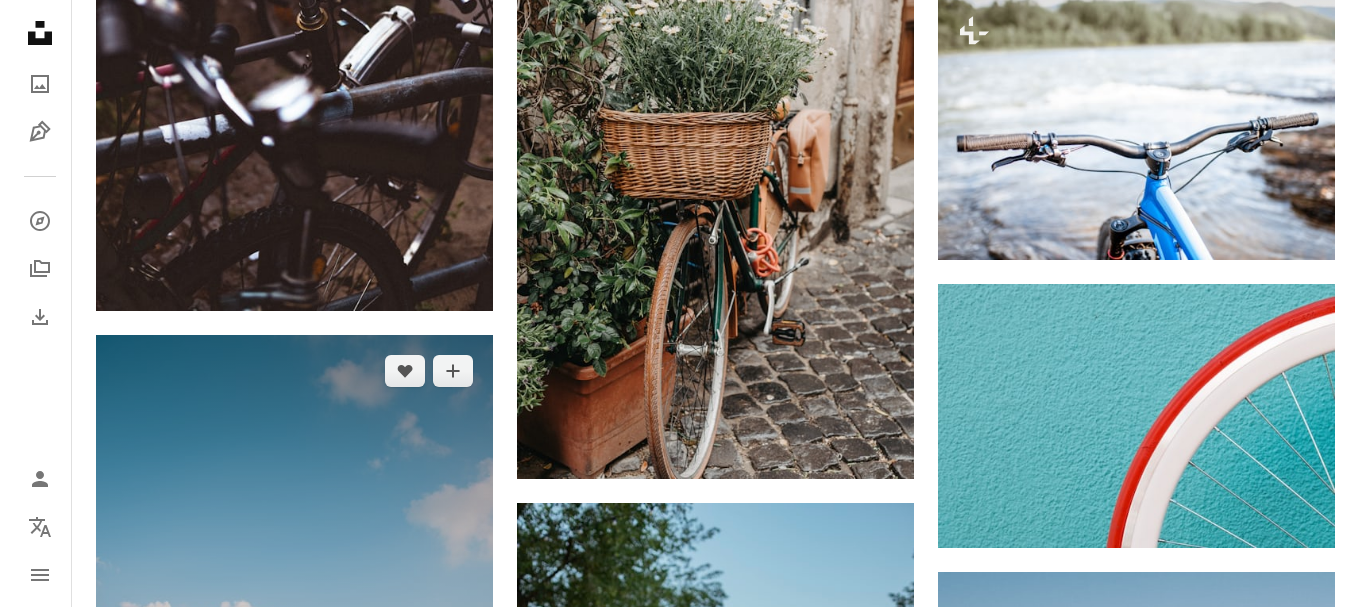 scroll, scrollTop: 6100, scrollLeft: 0, axis: vertical 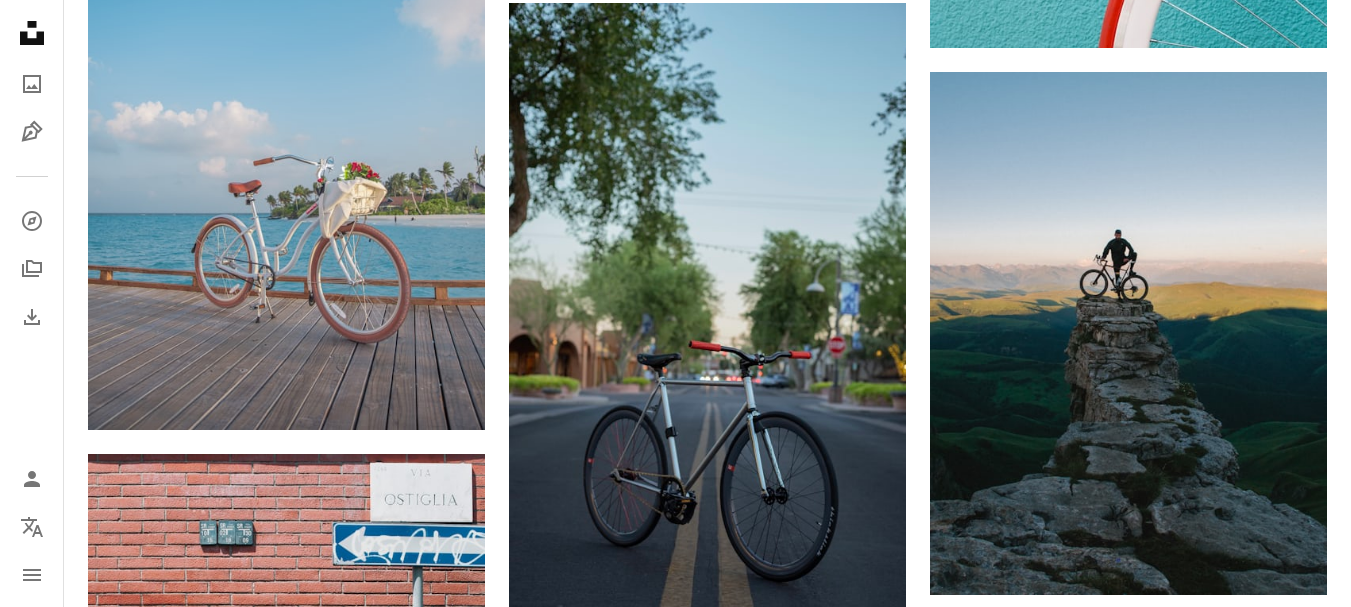 click at bounding box center (1128, 1042) 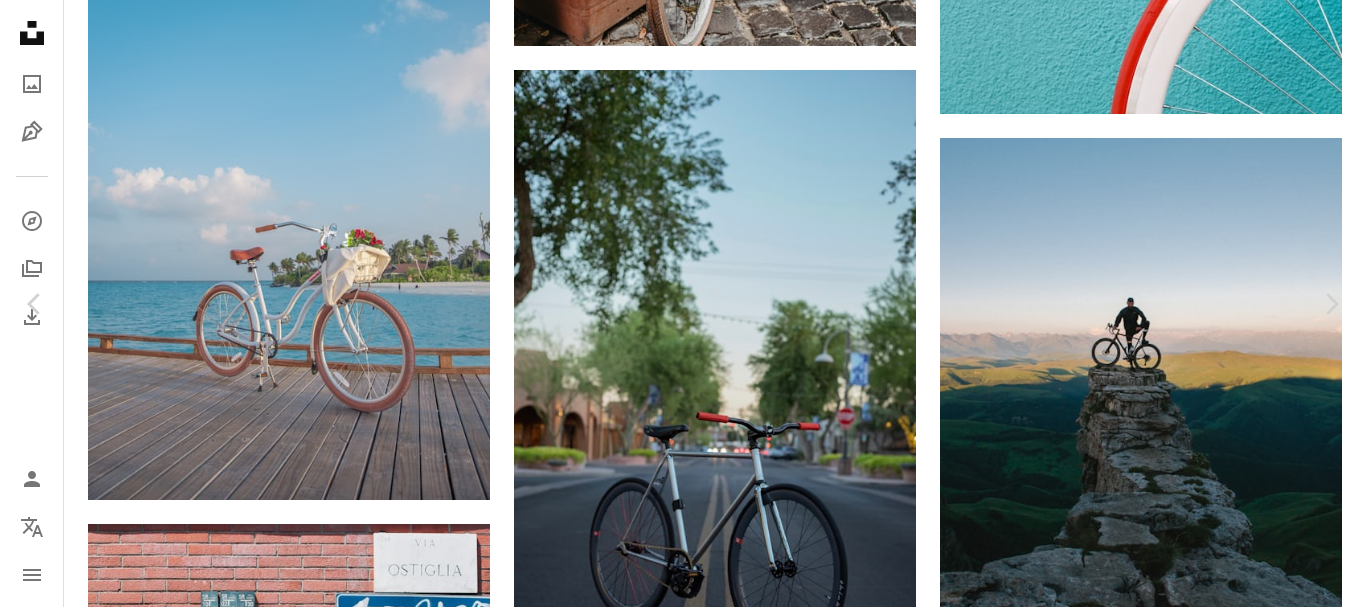click on "Chevron down" 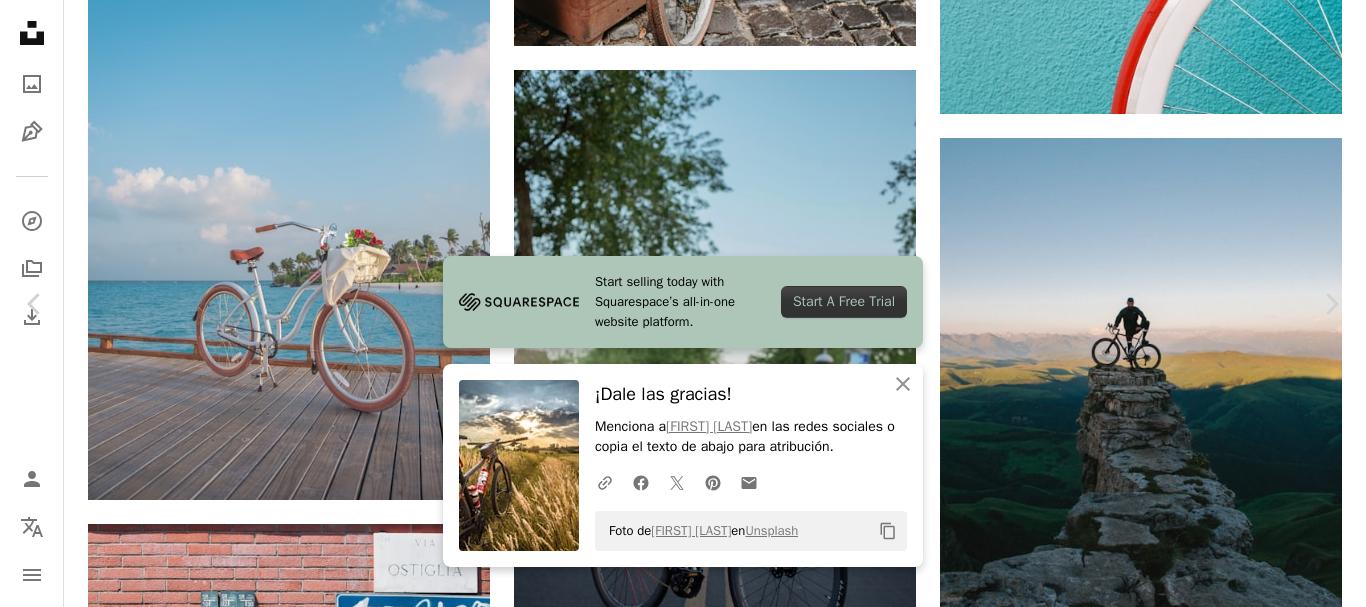 click on "Unsplash logo Página de inicio de Unsplash A photo Pen Tool A compass A stack of folders Download Person Localization icon navigation menu A magnifying glass ******** An X shape Visual search Obtener Unsplash+ Inicia sesión Enviar una imagen Explora imágenes premium en iStock  |  20 % de descuento en iStock  ↗ Explora imágenes premium en iStock 20 % de descuento en iStock  ↗ Ver más  ↗ Ver más en iStock  ↗ A photo Fotos   10 mil Pen Tool Ilustraciones   178 A stack of folders Colecciones   59 mil A group of people Usuarios   38 A copyright icon © Licencia Arrow down Aspect ratio Orientación Arrow down Unfold Clasificar por  Relevancia Arrow down Filters Filtros Bicileta Chevron right ciclismo bicicleta transporte bicicletum vehículo fondo acera gri pared papel tapiz Protector de pantalla Plus sign for Unsplash+ A heart A plus sign Almas Salakhov Para  Unsplash+ A lock Descargar A heart A plus sign Carl Nenzen Loven Arrow pointing down A heart A plus sign Chris Barbalis A heart Para" at bounding box center [683, 6] 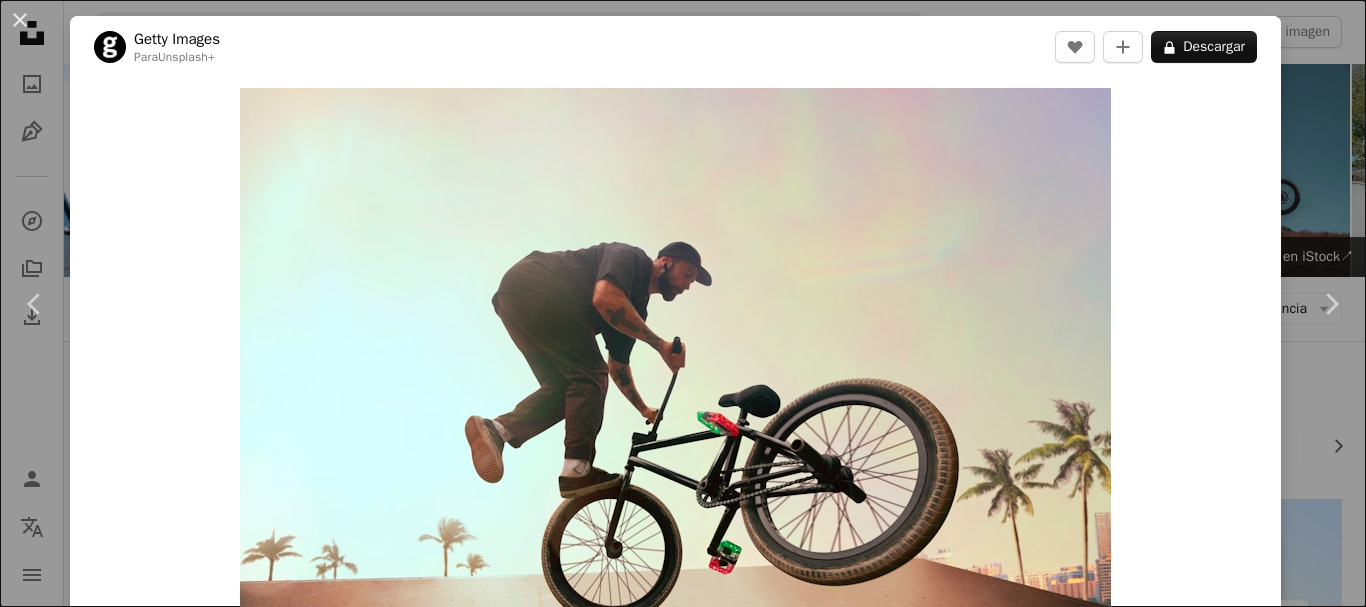 scroll, scrollTop: 1700, scrollLeft: 0, axis: vertical 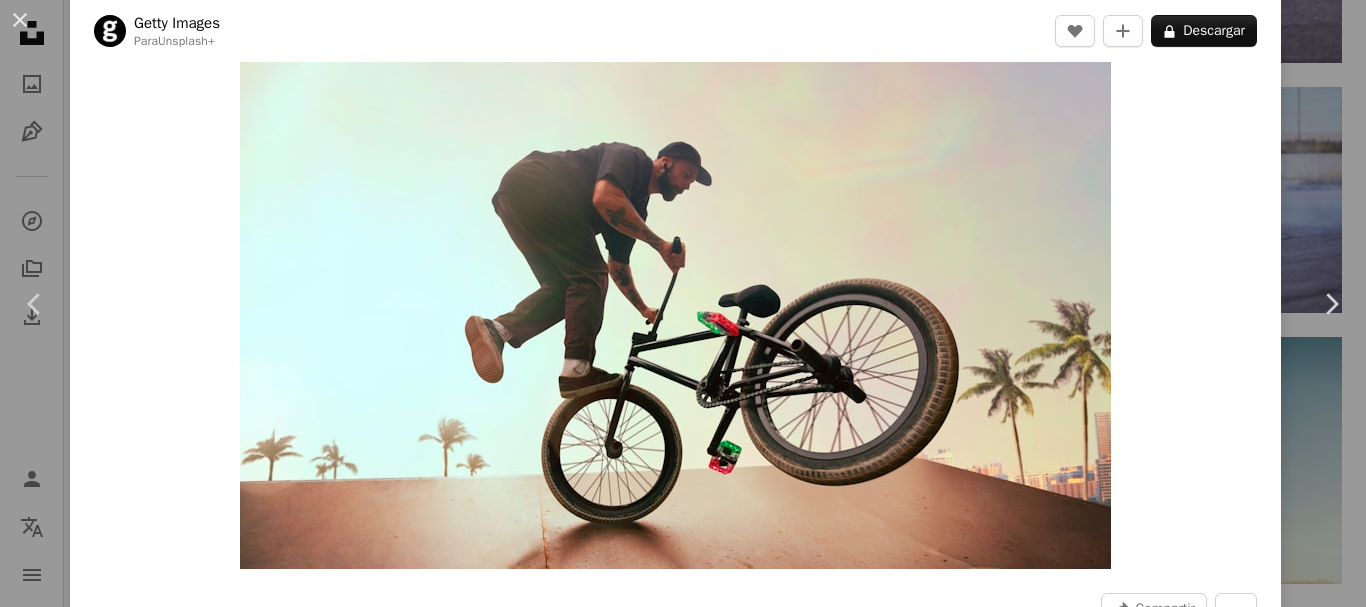 drag, startPoint x: 609, startPoint y: 305, endPoint x: 899, endPoint y: 237, distance: 297.86575 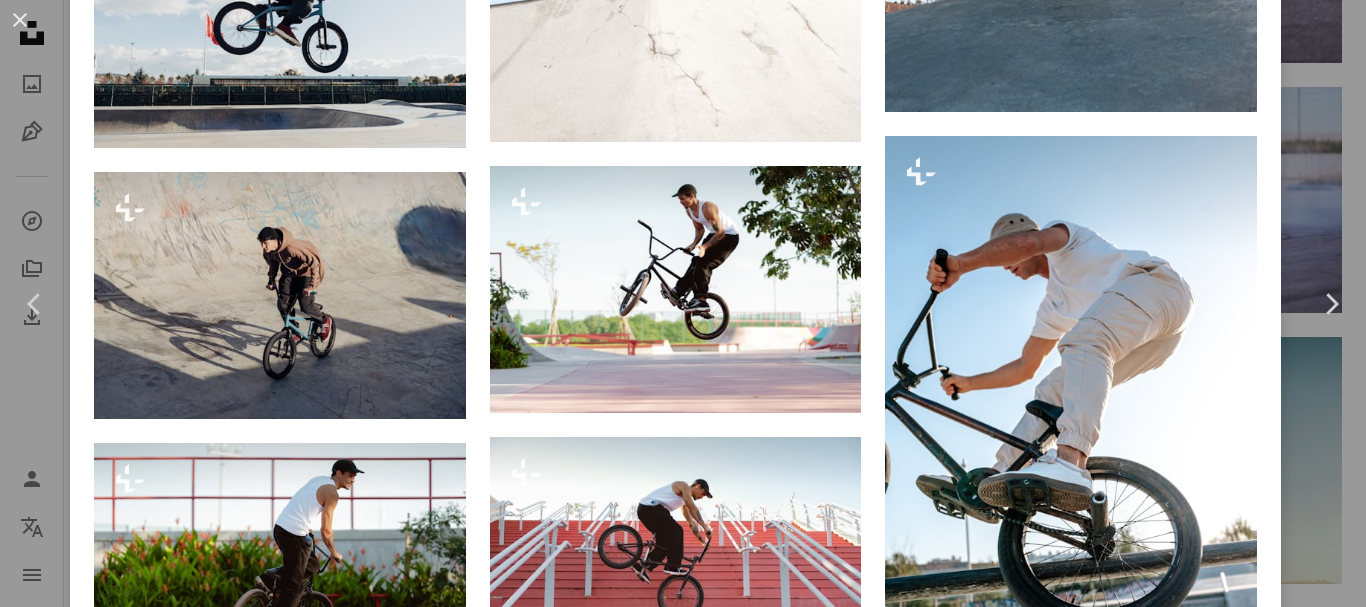 scroll, scrollTop: 1400, scrollLeft: 0, axis: vertical 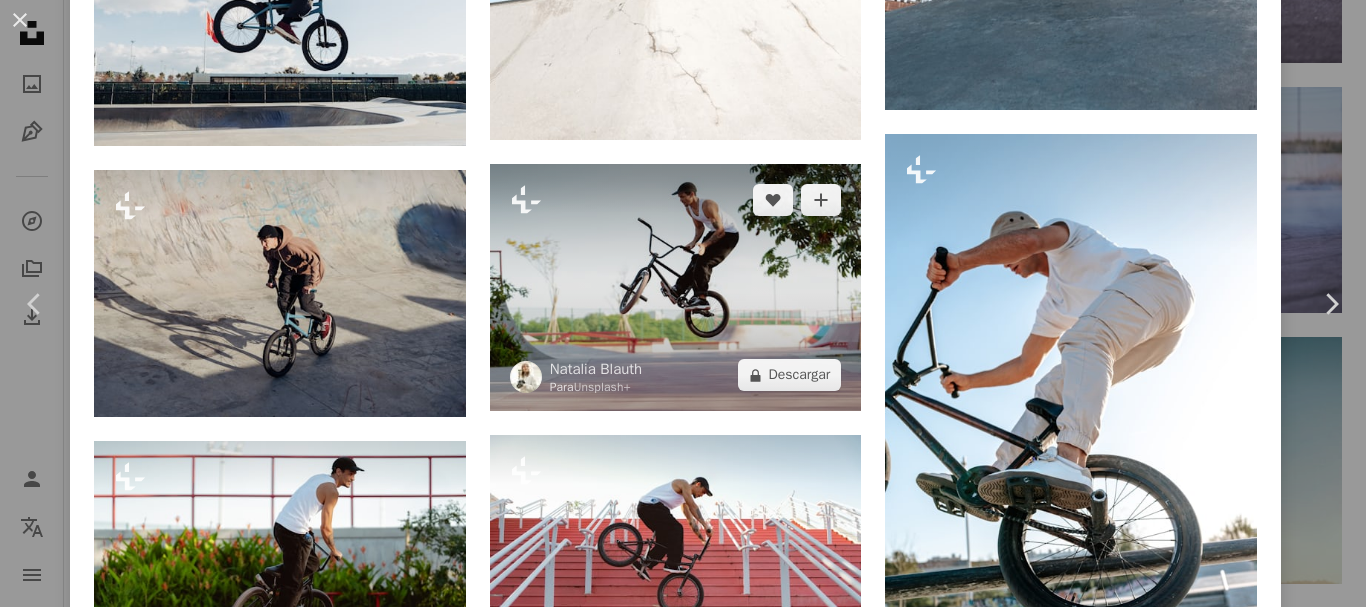 click at bounding box center (676, 288) 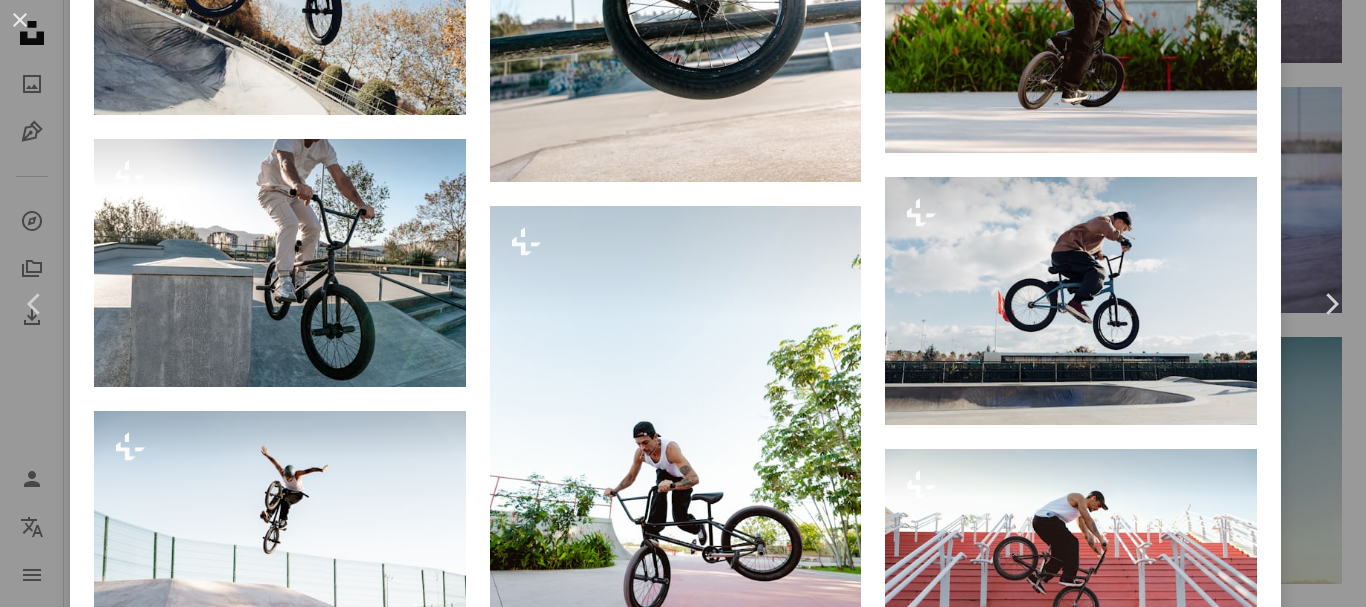 scroll, scrollTop: 2500, scrollLeft: 0, axis: vertical 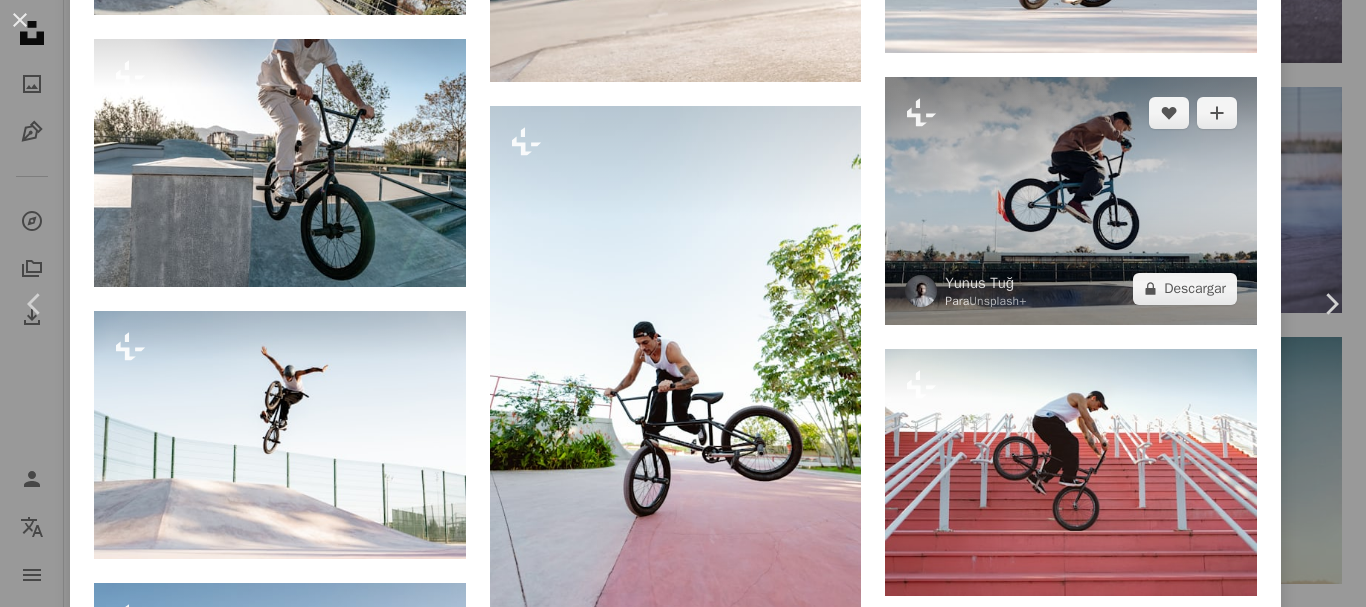 click at bounding box center (1071, 201) 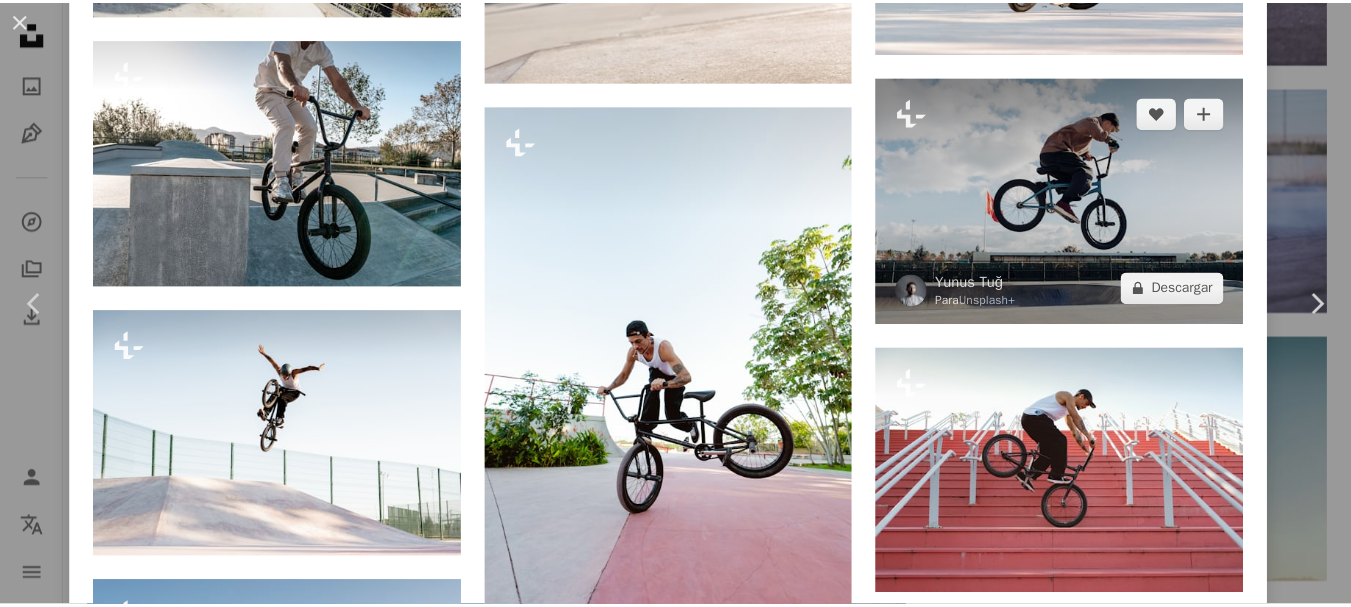 scroll, scrollTop: 0, scrollLeft: 0, axis: both 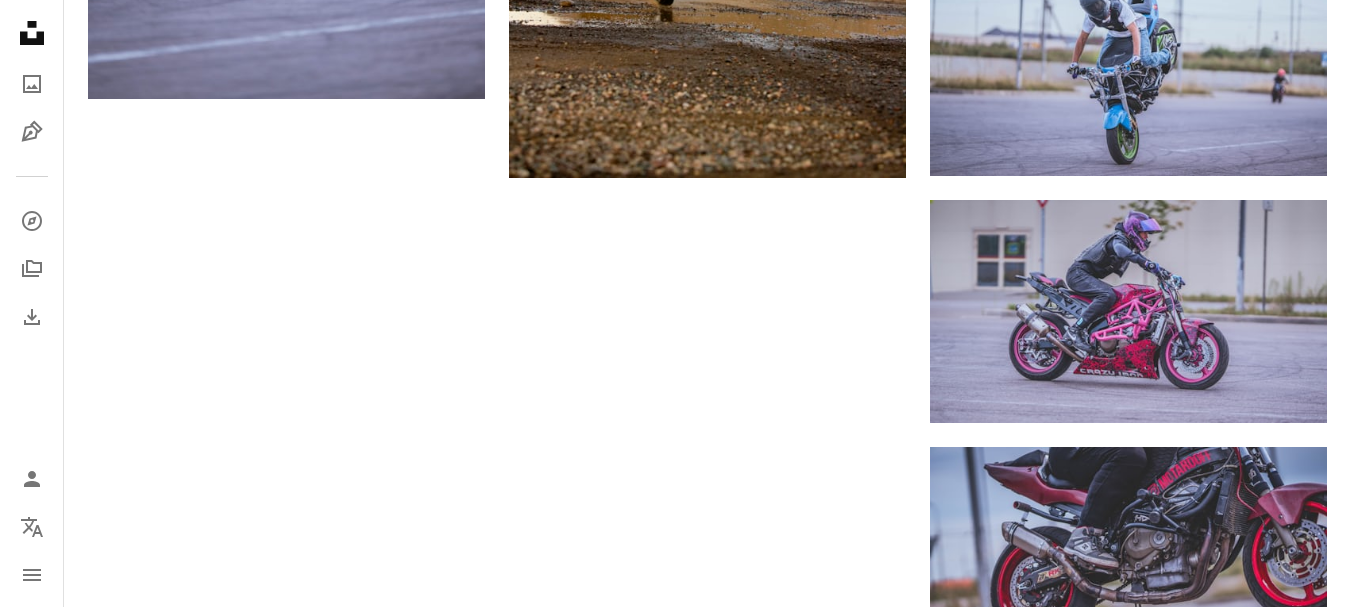 click on "Cargar más" at bounding box center [707, 997] 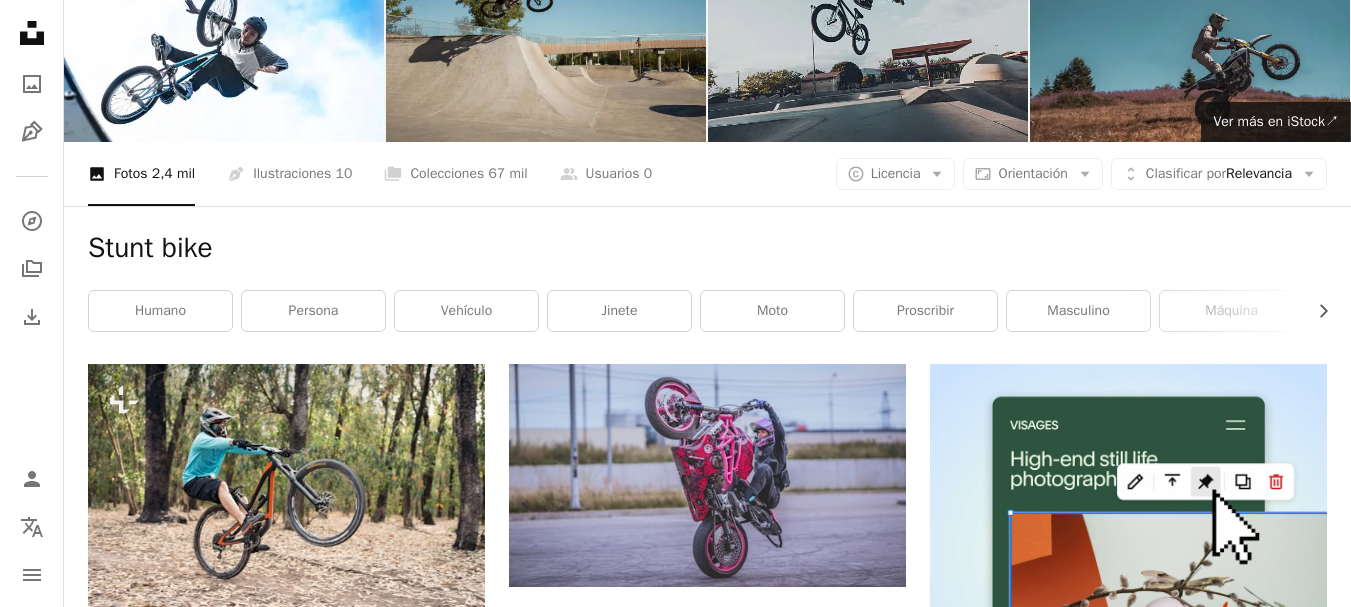 scroll, scrollTop: 0, scrollLeft: 0, axis: both 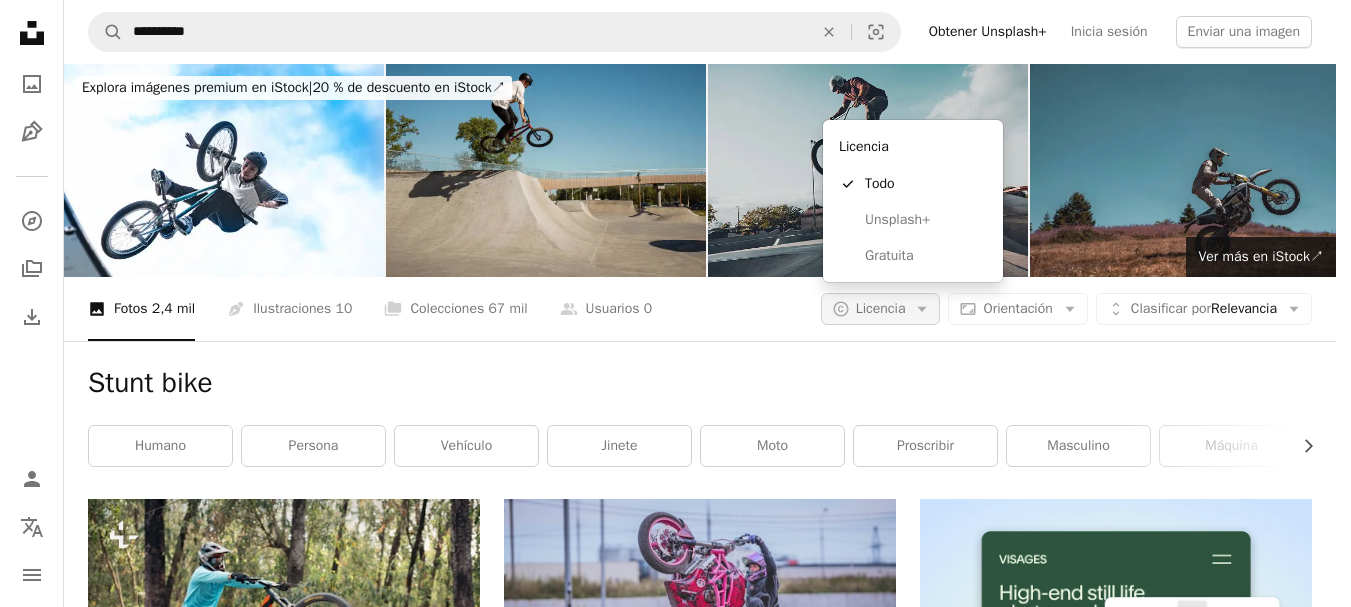 click on "Arrow down" 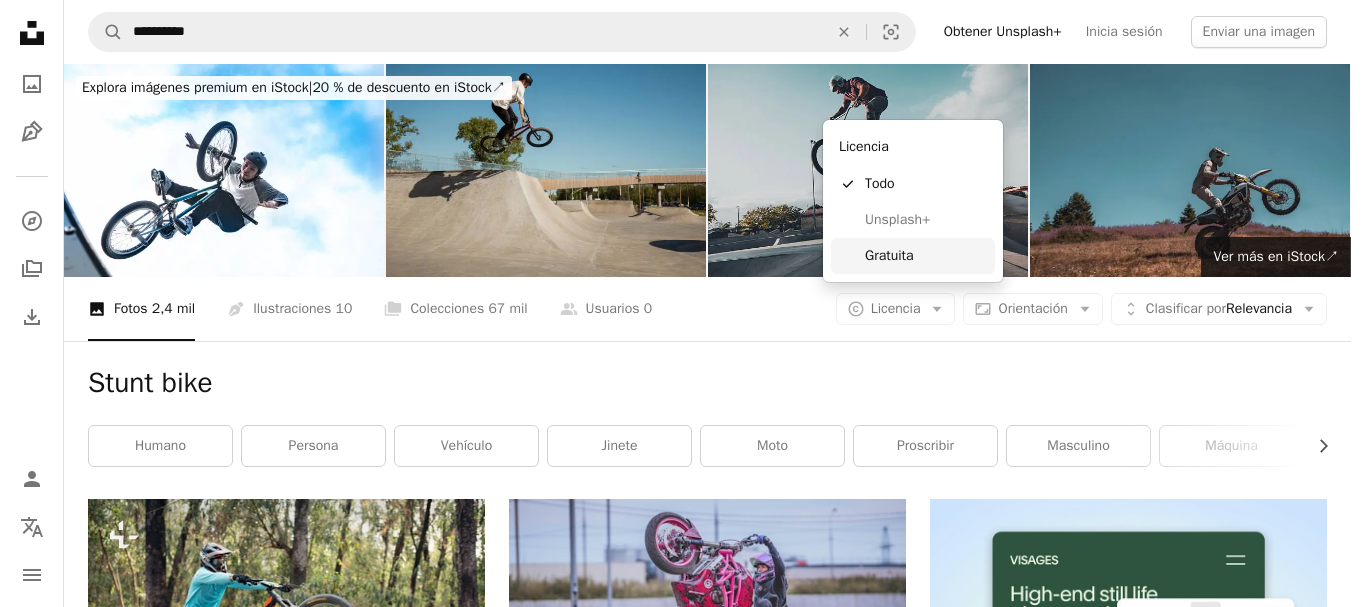 click on "Gratuita" at bounding box center (926, 256) 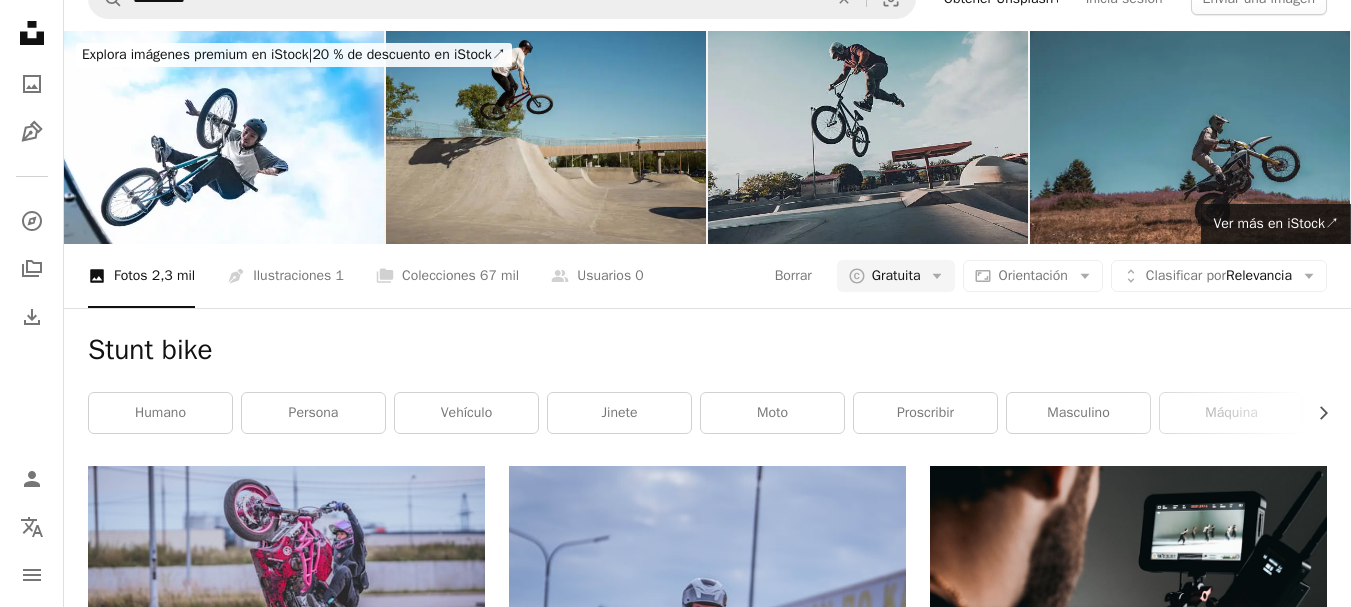 scroll, scrollTop: 0, scrollLeft: 0, axis: both 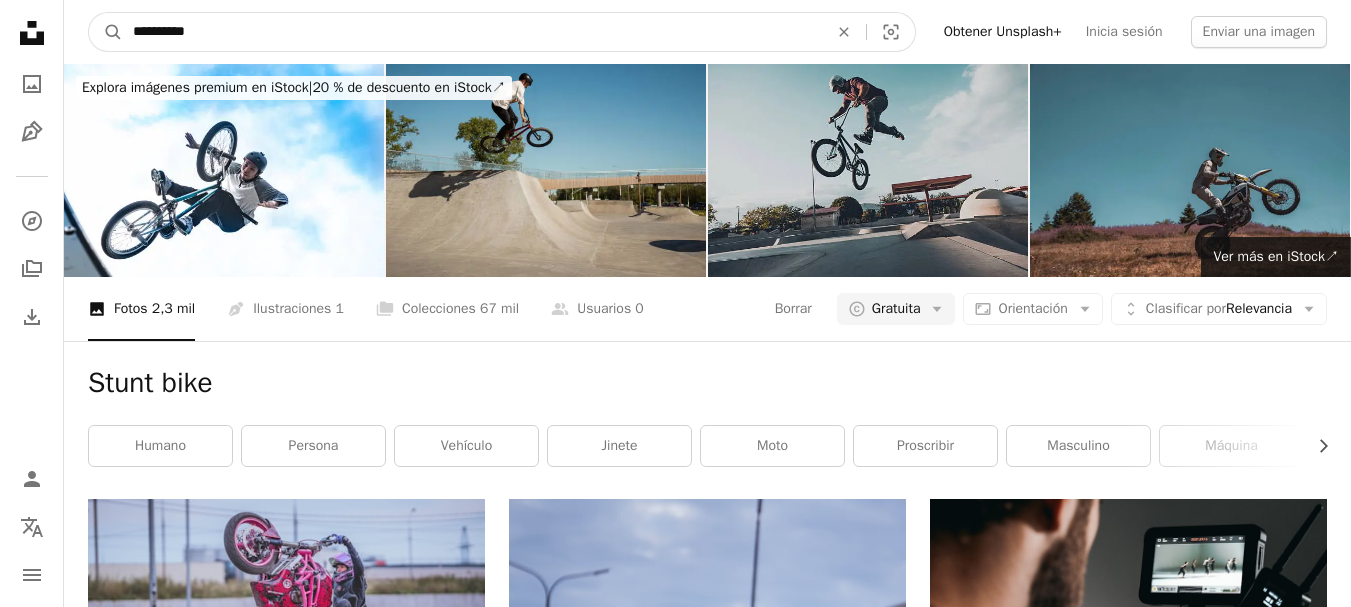 click on "**********" at bounding box center (472, 32) 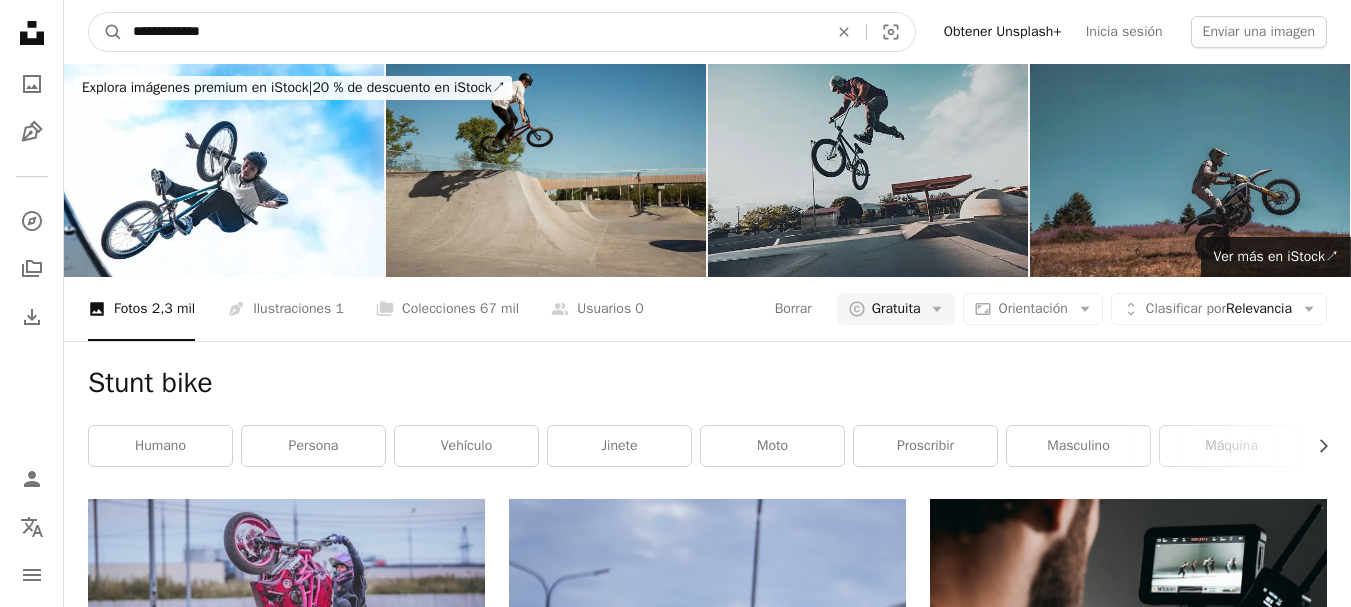 type on "**********" 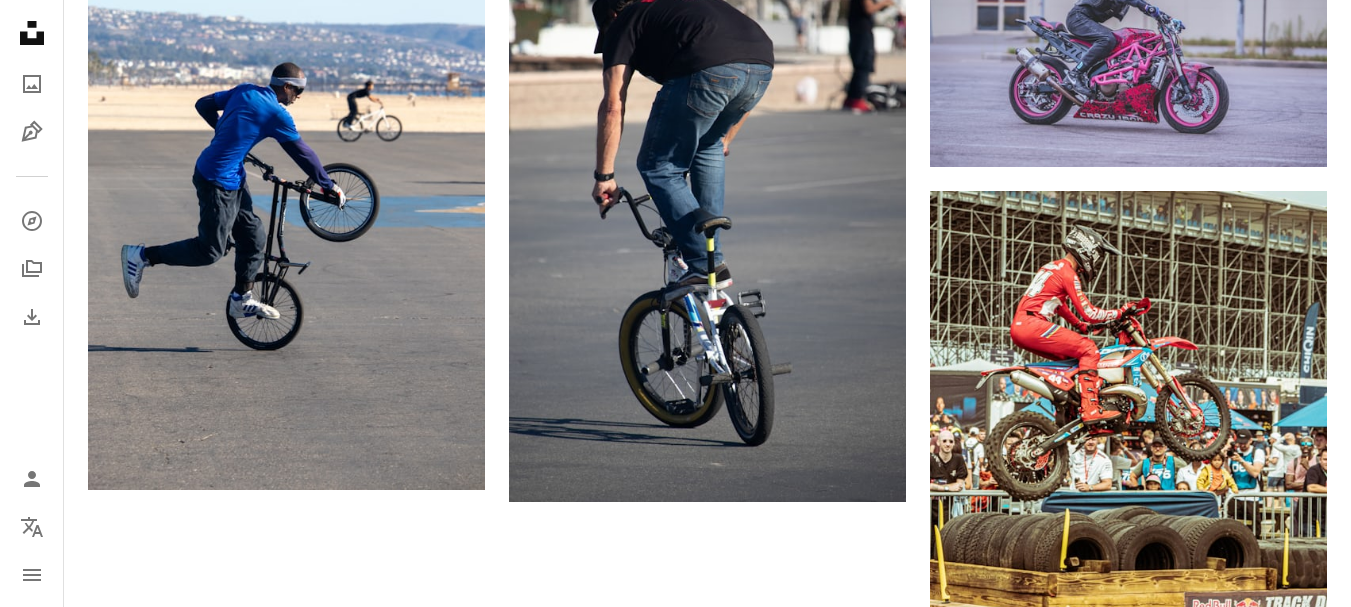 scroll, scrollTop: 3000, scrollLeft: 0, axis: vertical 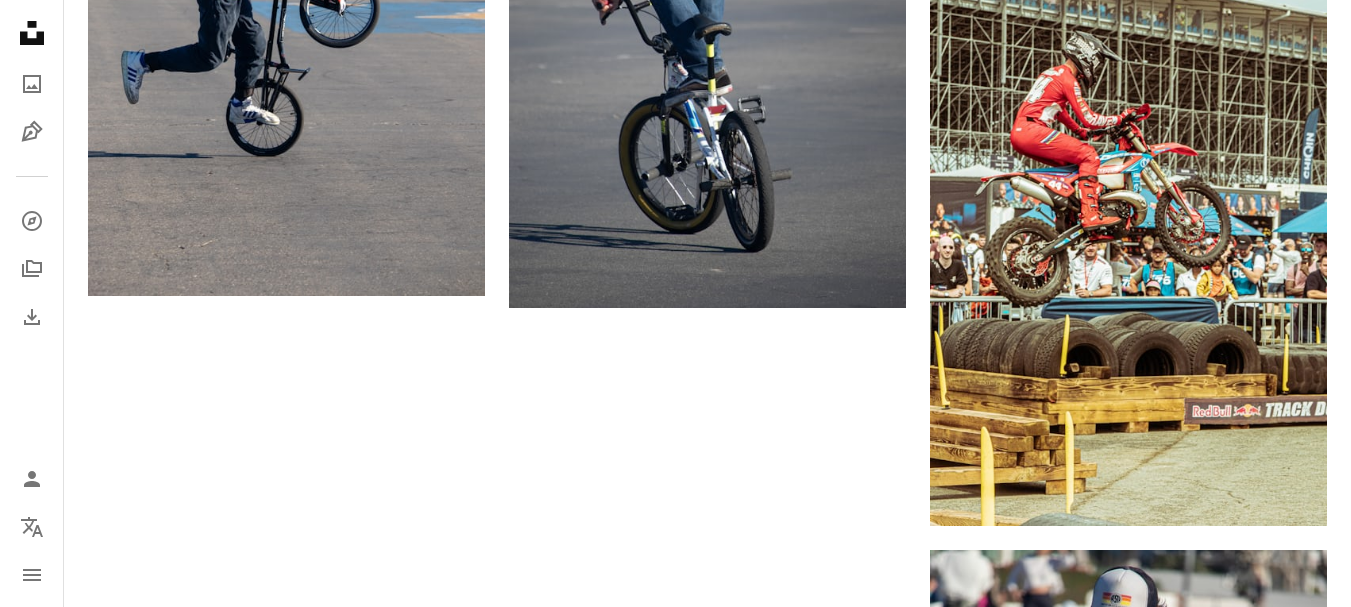 click on "Cargar más" at bounding box center [707, 1225] 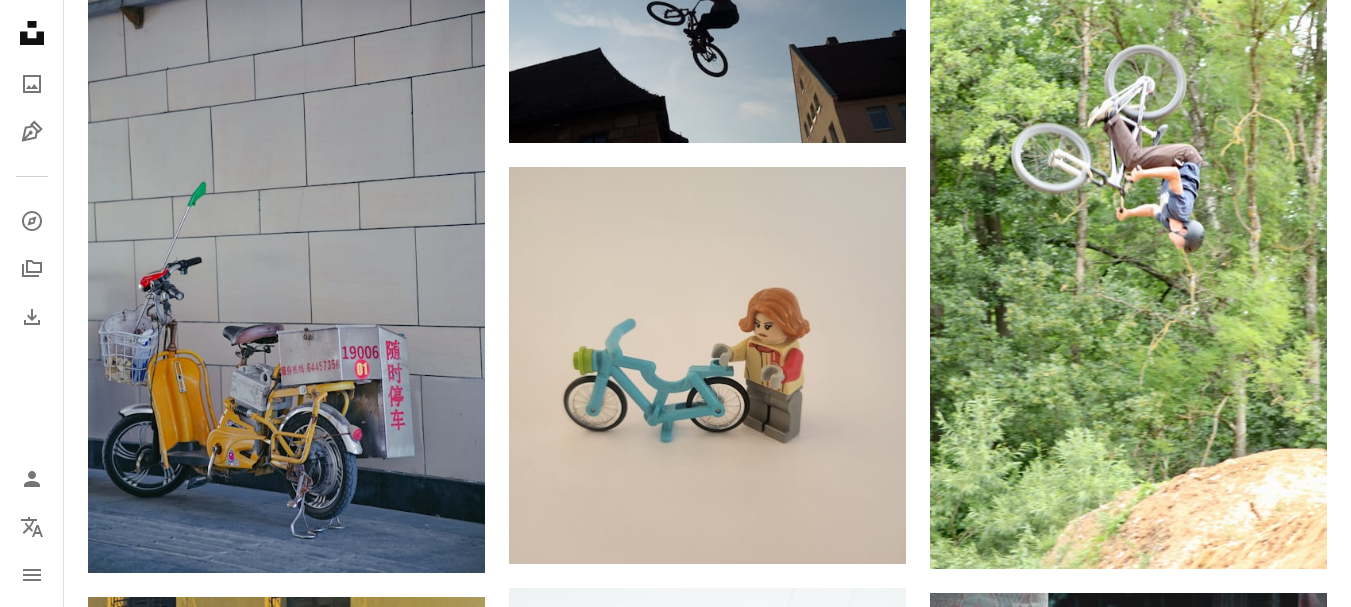 scroll, scrollTop: 7300, scrollLeft: 0, axis: vertical 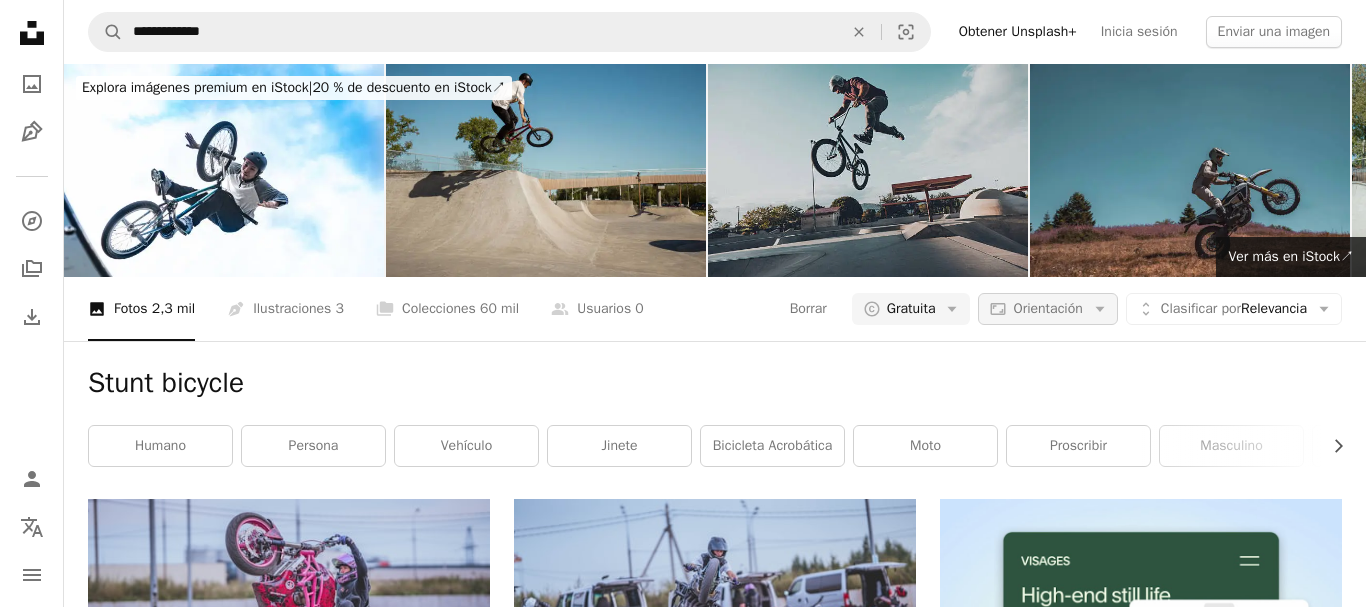 click 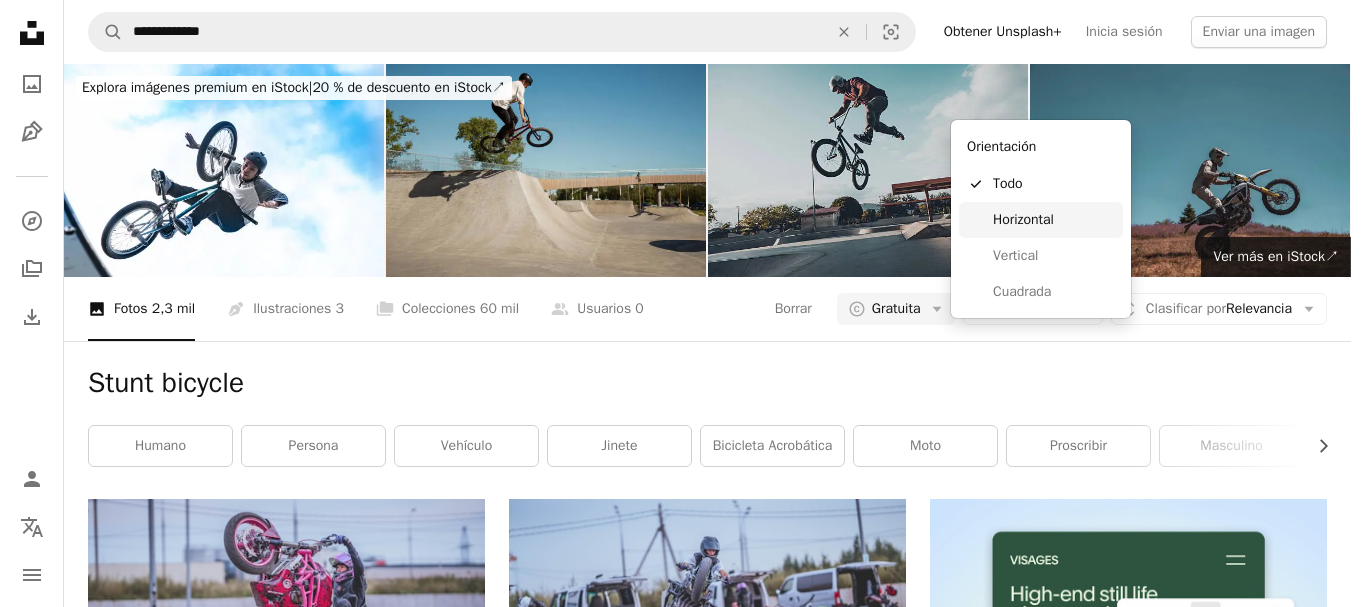 click on "Horizontal" at bounding box center [1054, 220] 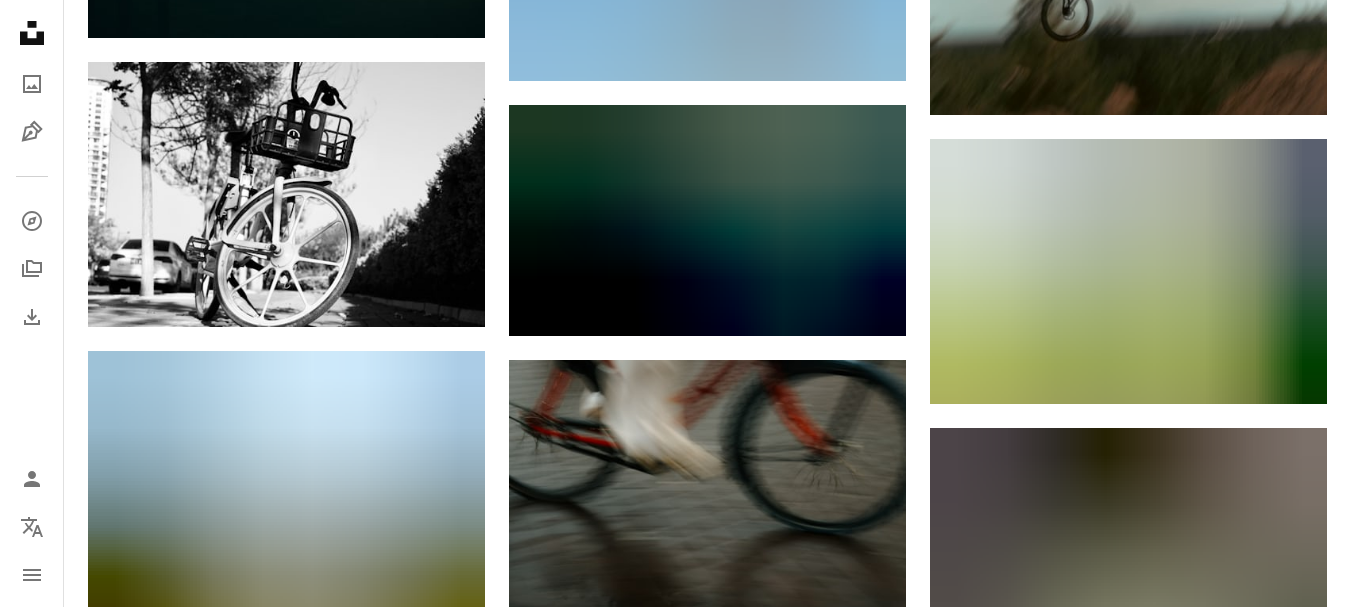 scroll, scrollTop: 4400, scrollLeft: 0, axis: vertical 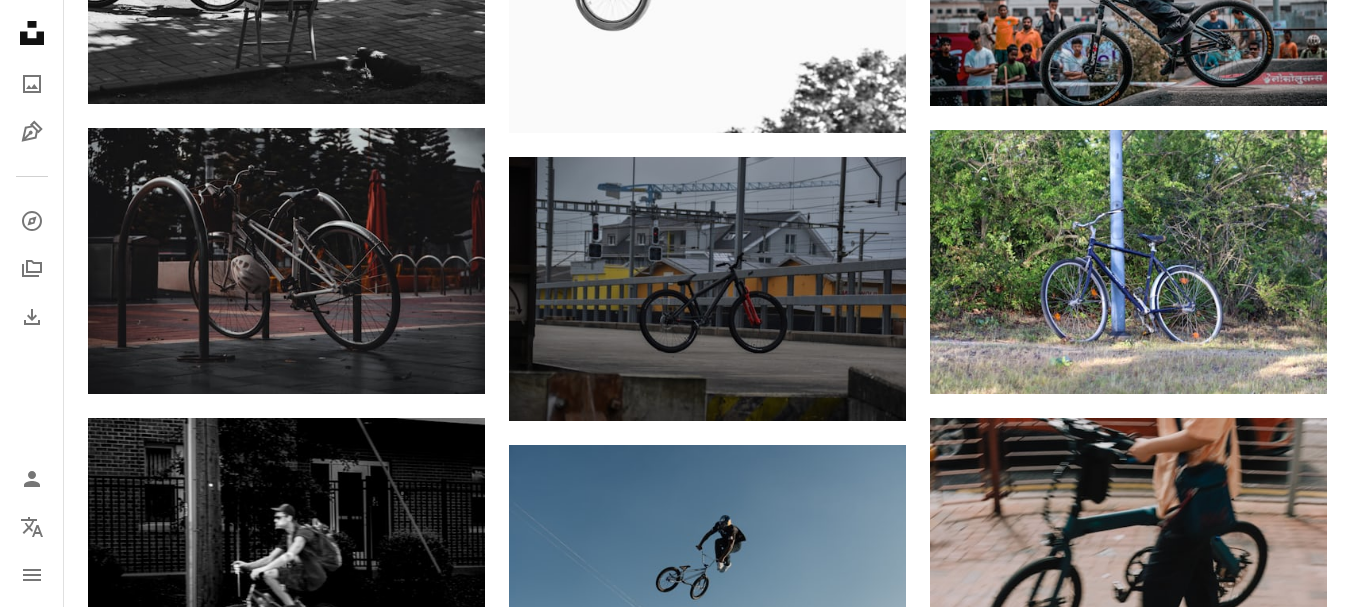 click at bounding box center (1128, 1415) 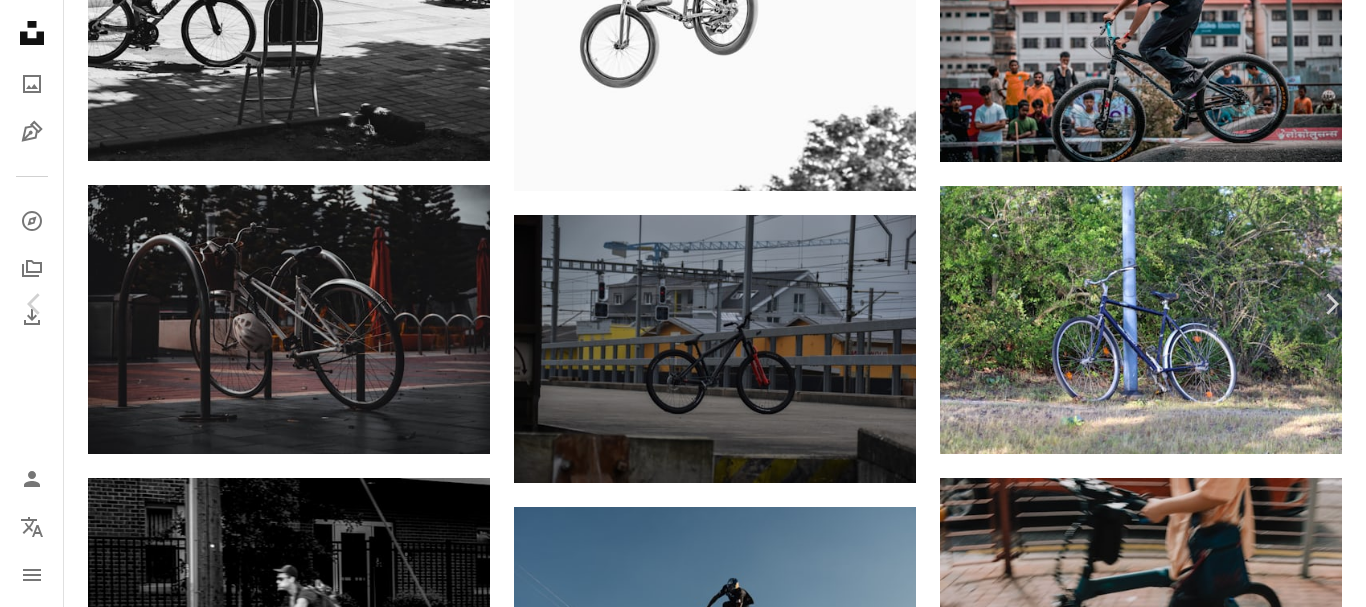 click on "Chevron down" 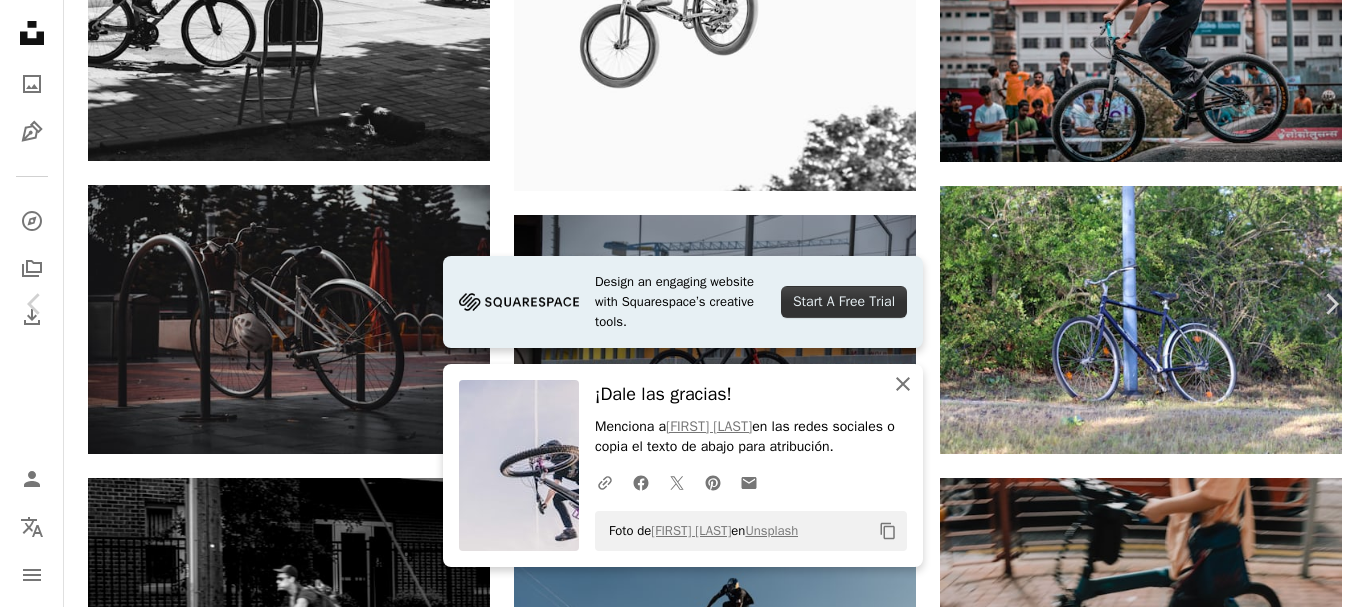 click 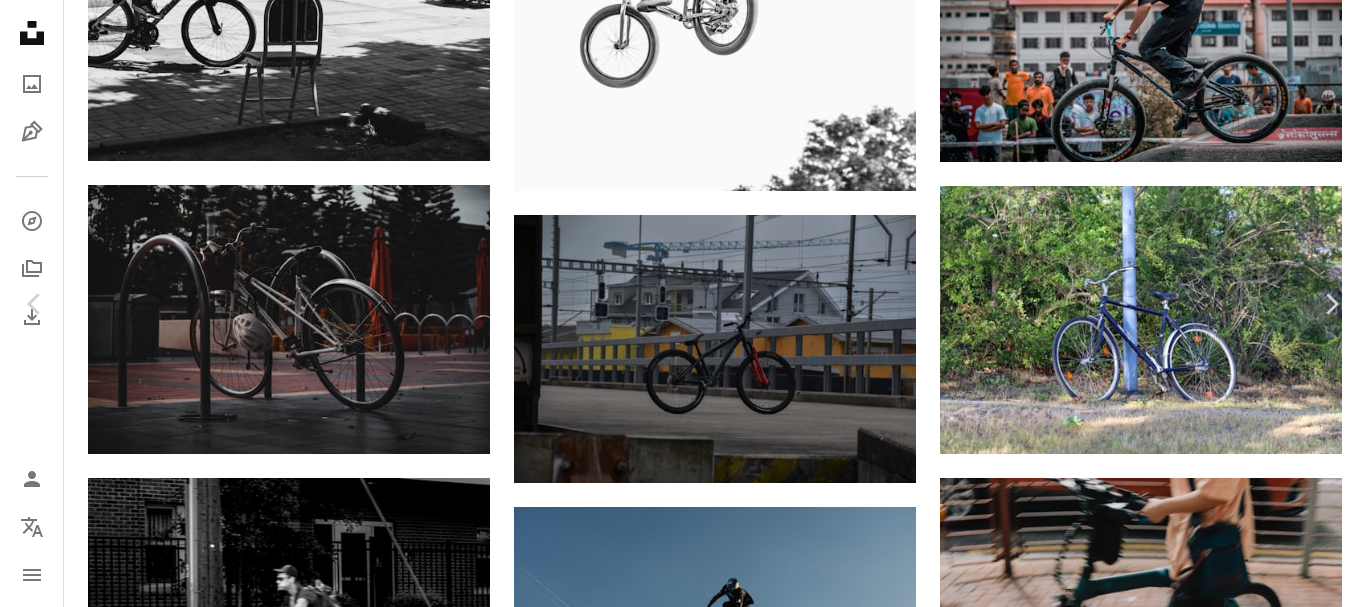 click on "Chevron down" 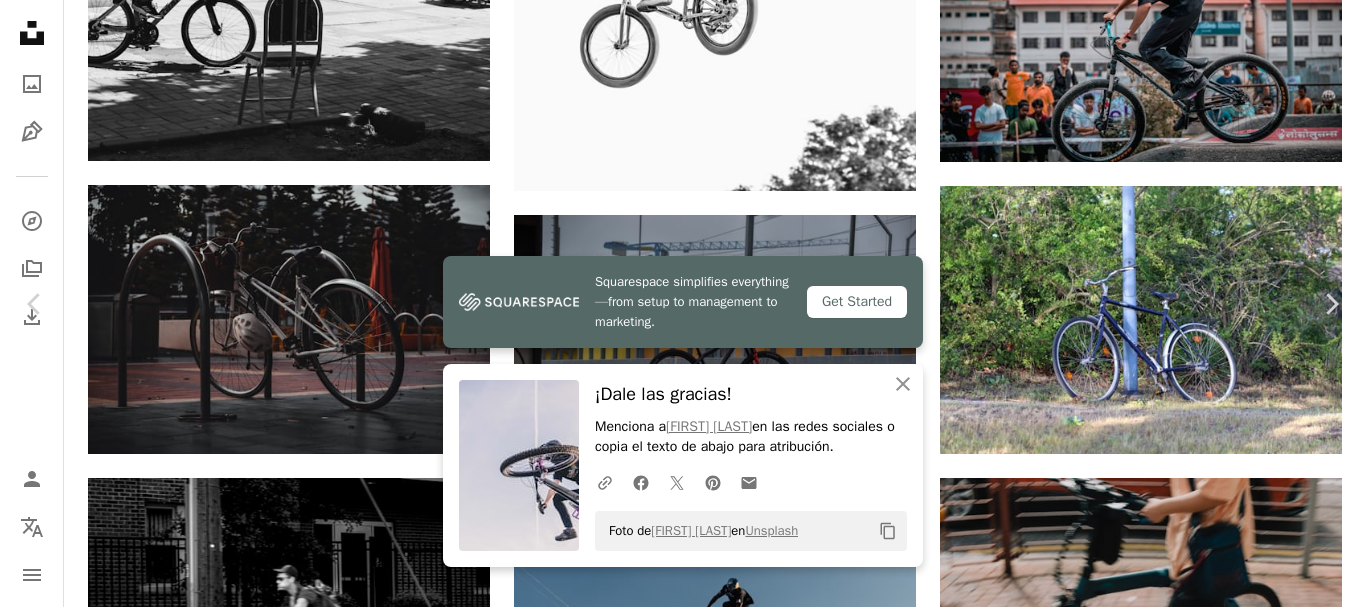 click on "An X shape" at bounding box center [20, 20] 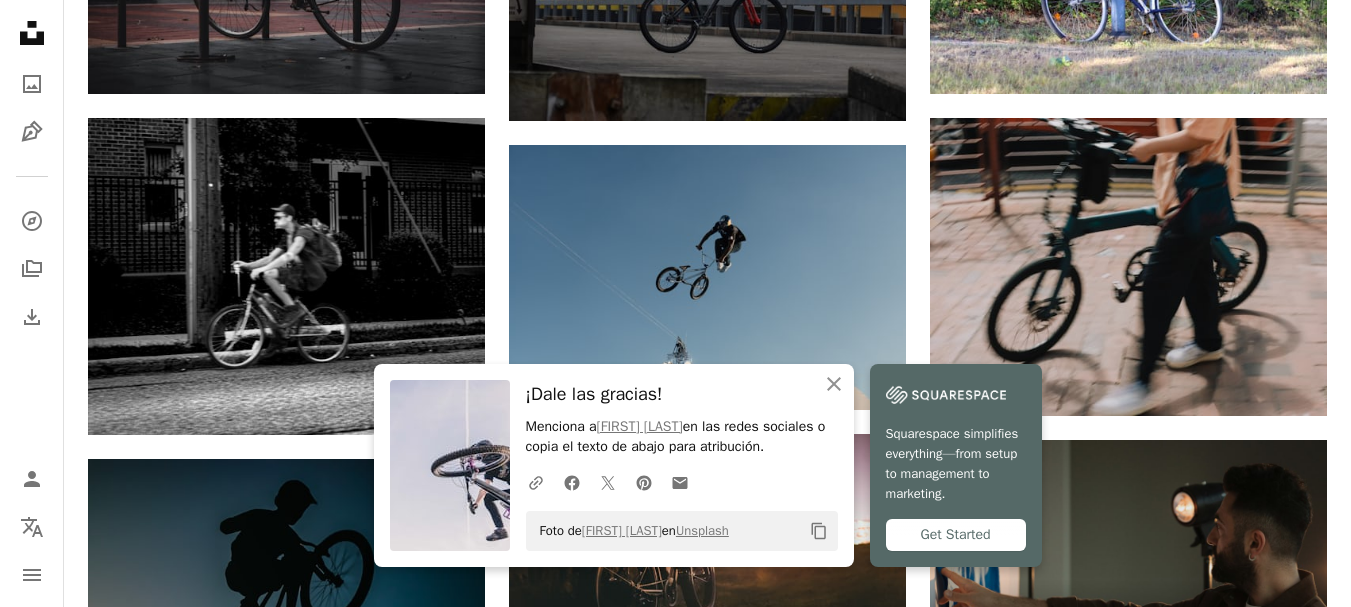 scroll, scrollTop: 5900, scrollLeft: 0, axis: vertical 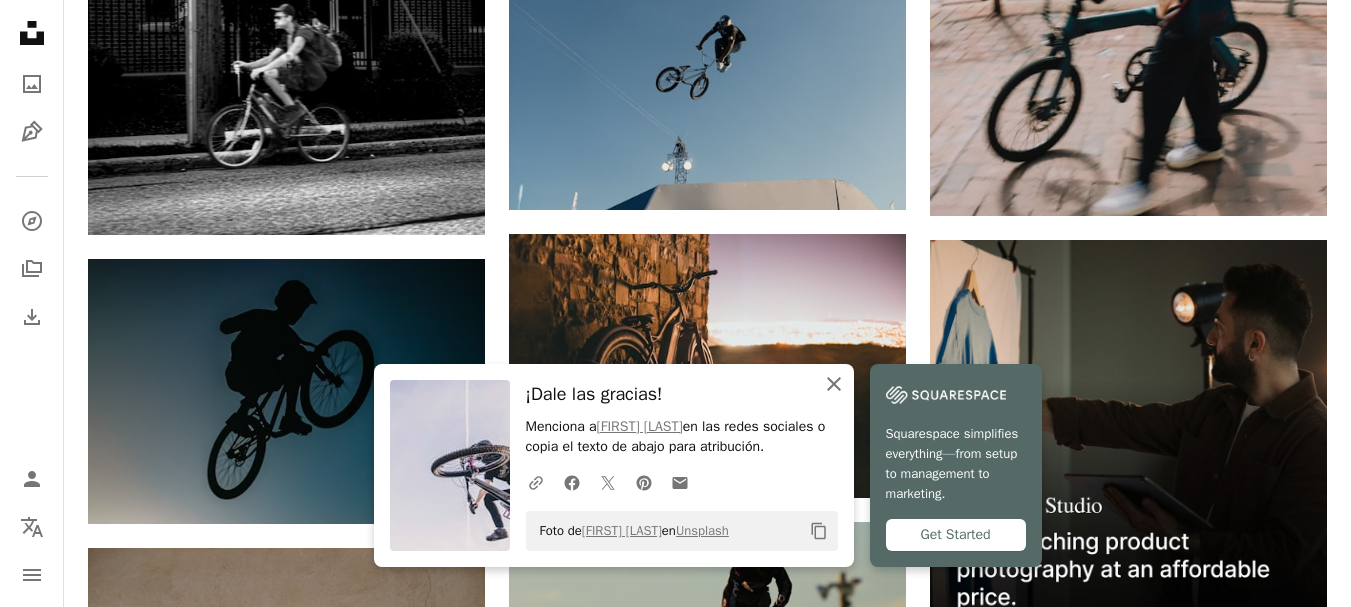 click 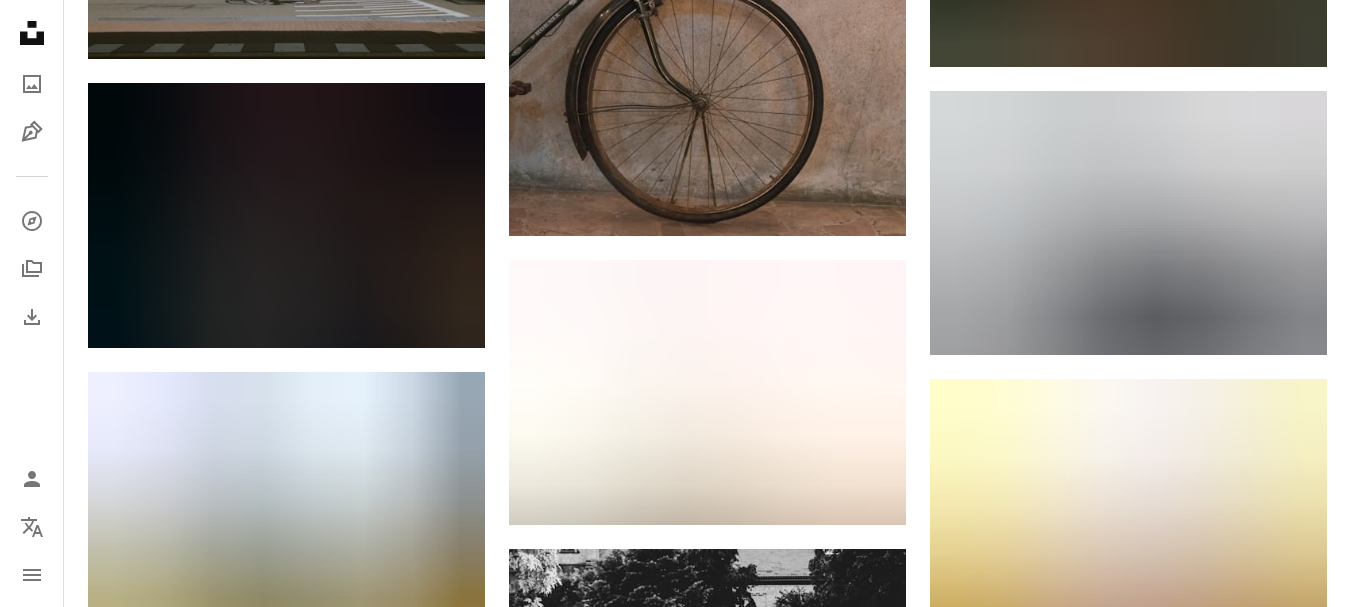 scroll, scrollTop: 13200, scrollLeft: 0, axis: vertical 